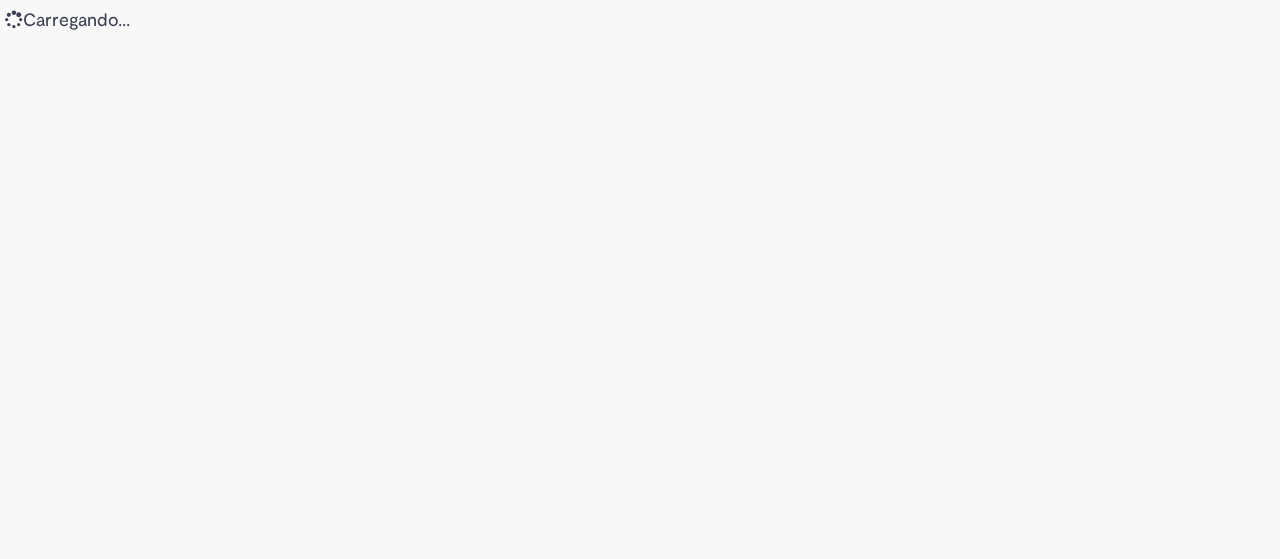 scroll, scrollTop: 0, scrollLeft: 0, axis: both 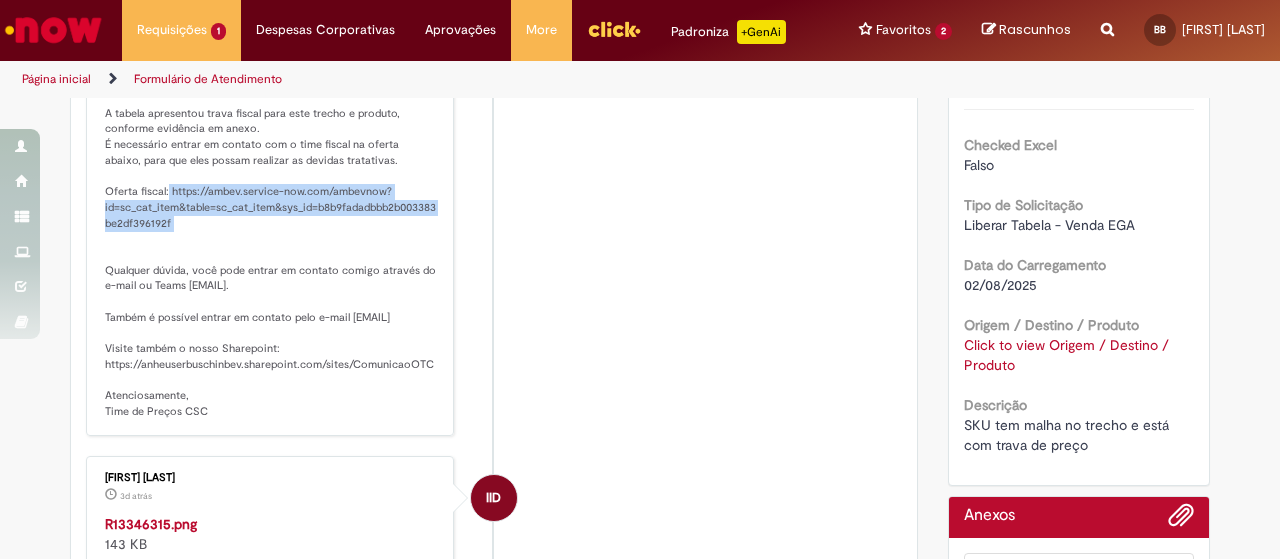 drag, startPoint x: 175, startPoint y: 234, endPoint x: 164, endPoint y: 207, distance: 29.15476 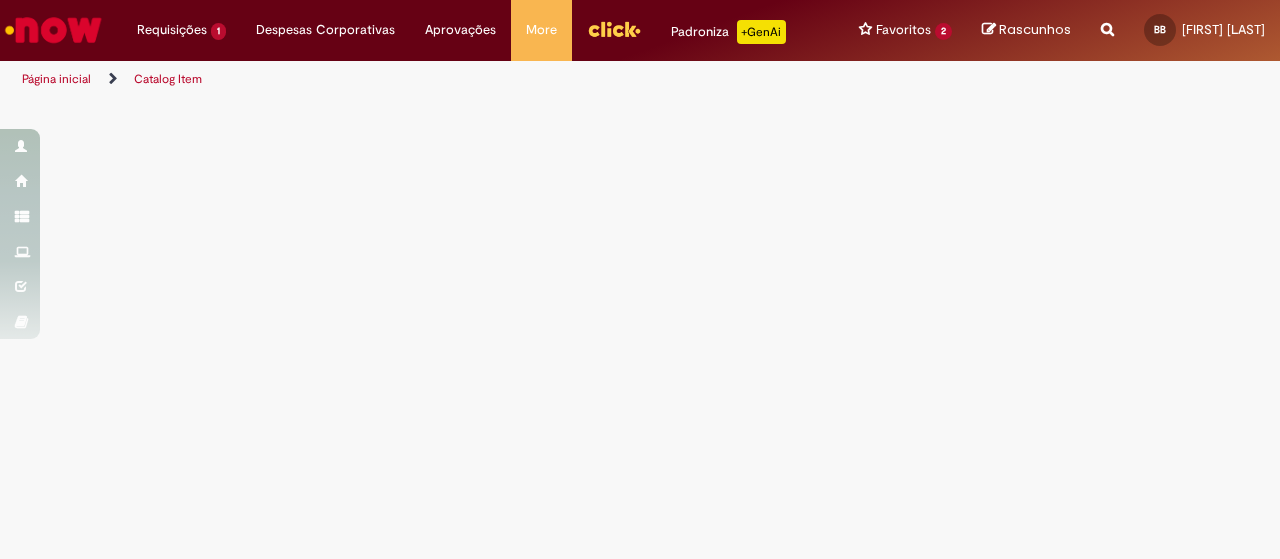 scroll, scrollTop: 0, scrollLeft: 0, axis: both 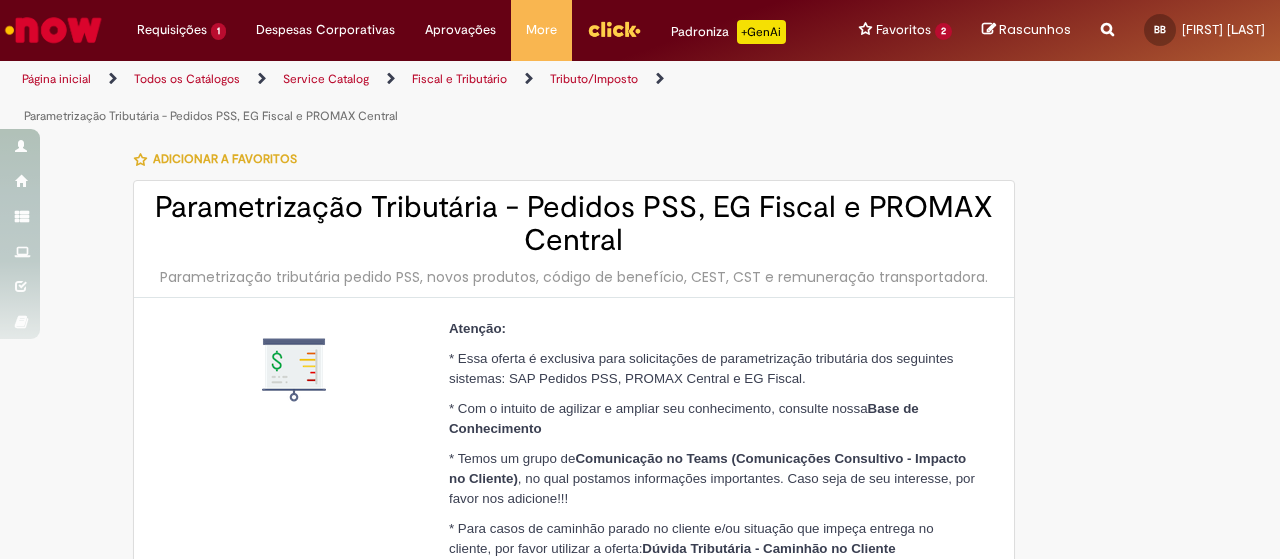 type on "********" 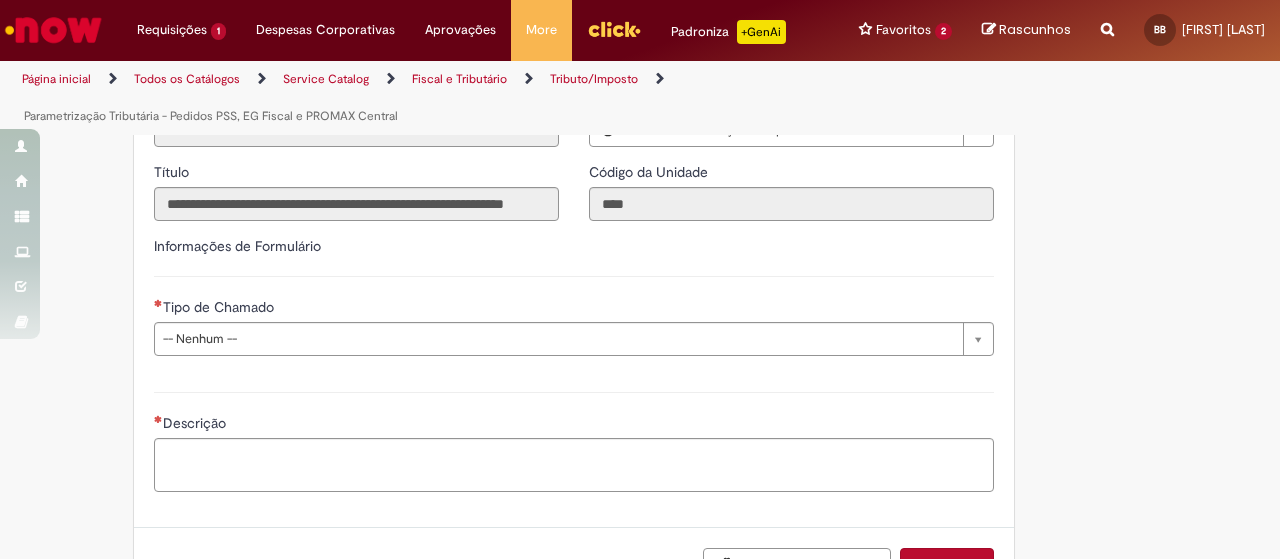 scroll, scrollTop: 700, scrollLeft: 0, axis: vertical 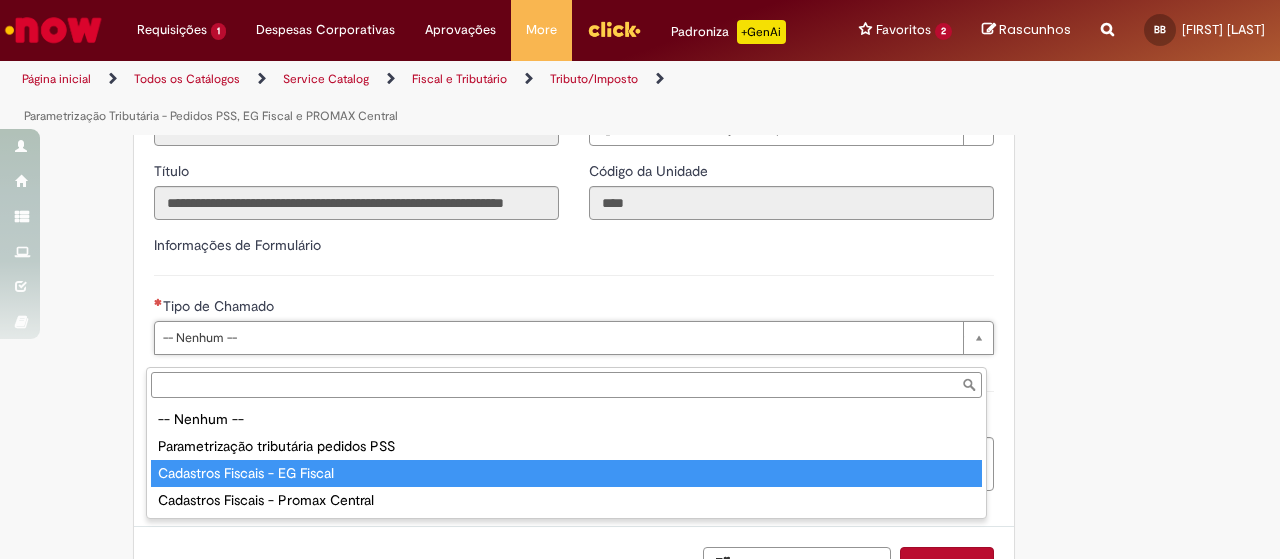 type on "**********" 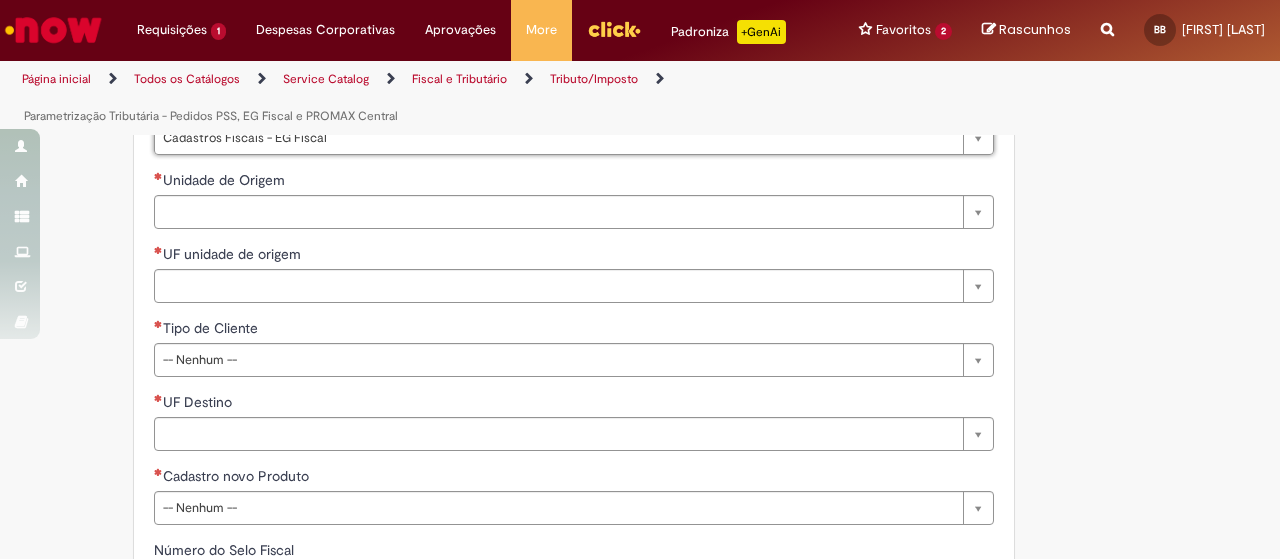scroll, scrollTop: 800, scrollLeft: 0, axis: vertical 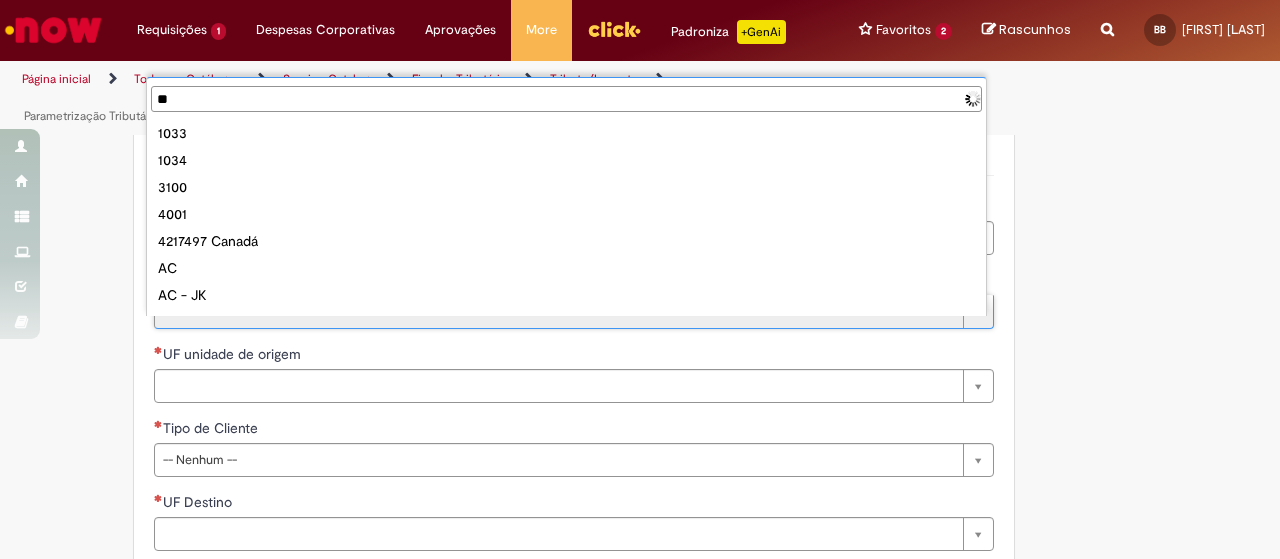 type on "***" 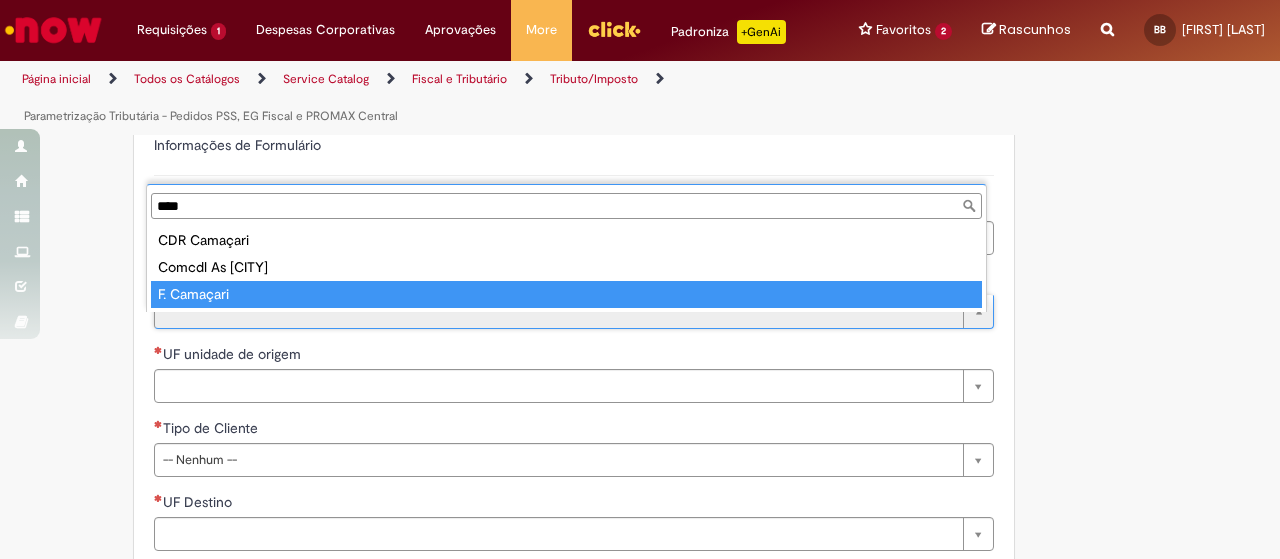 type on "****" 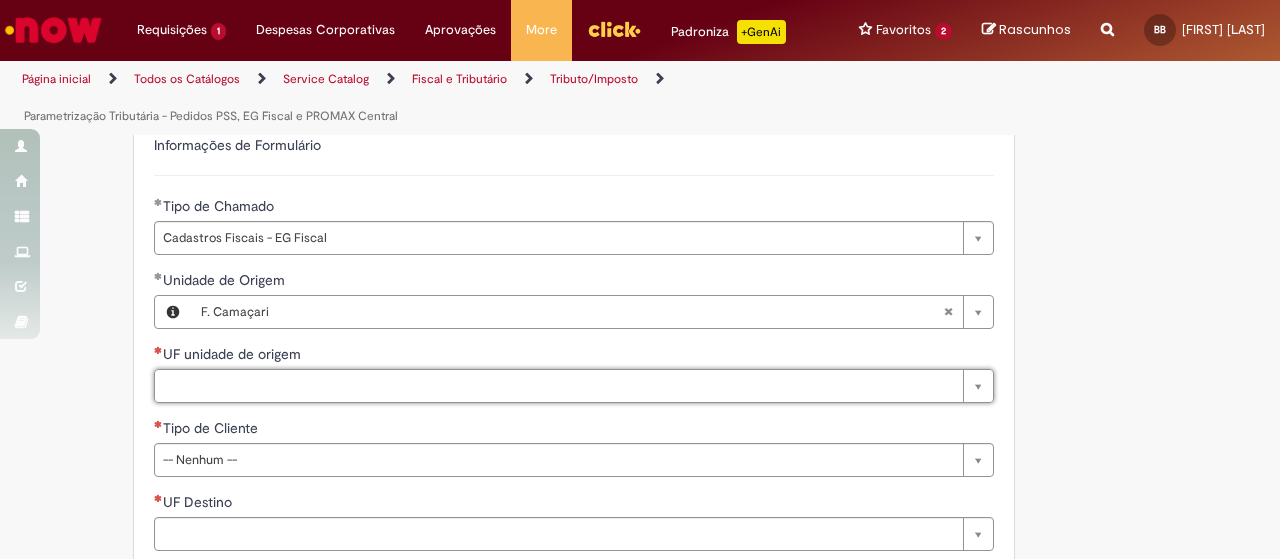 type on "*" 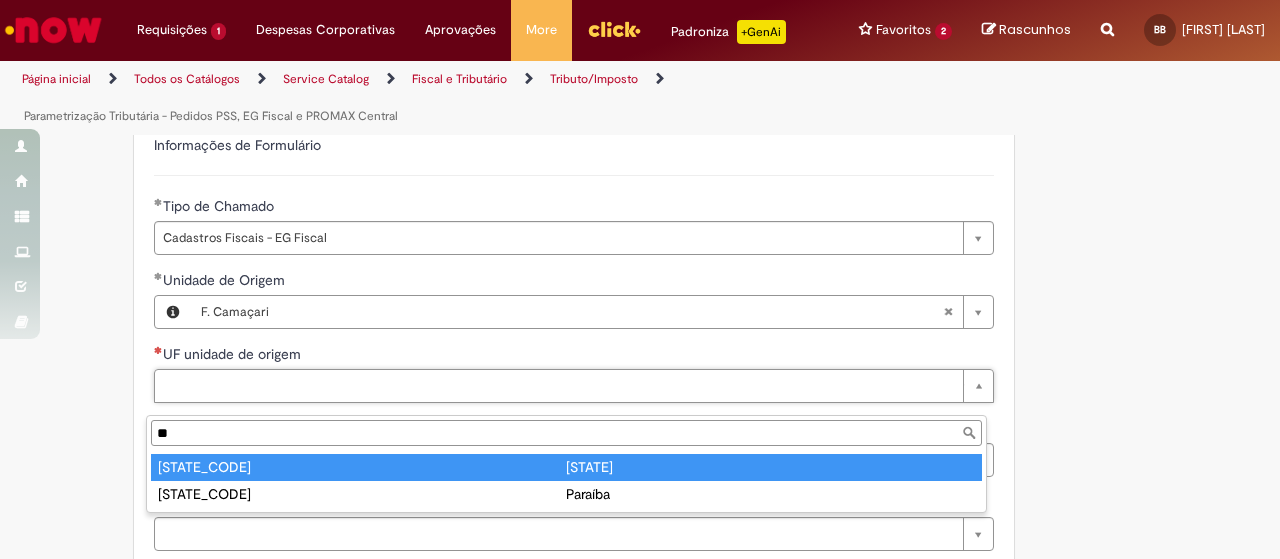 type on "**" 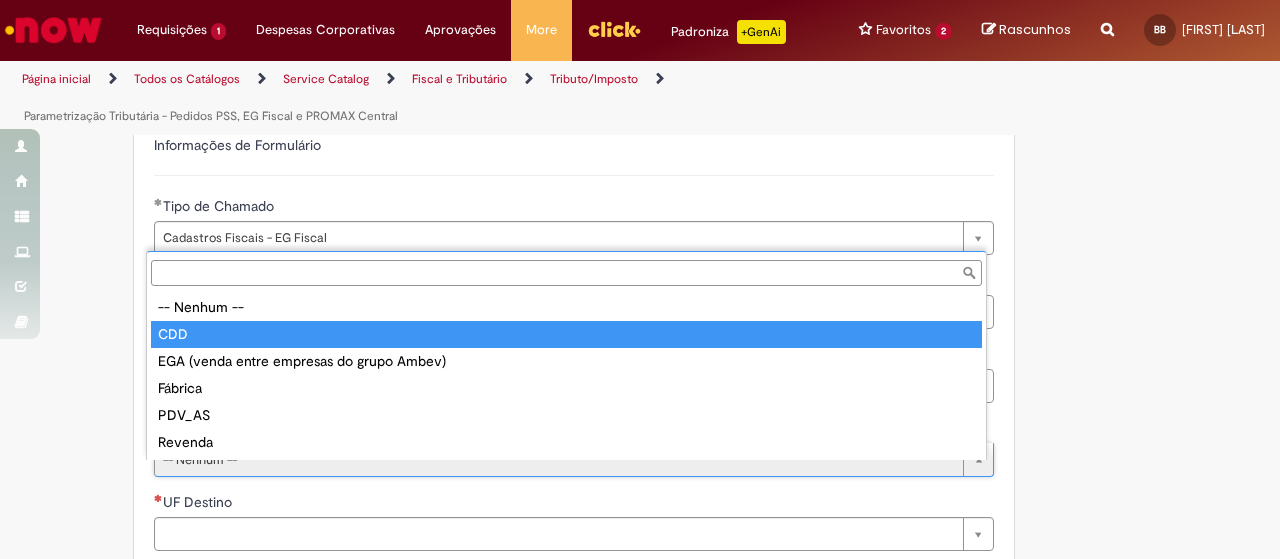 type on "***" 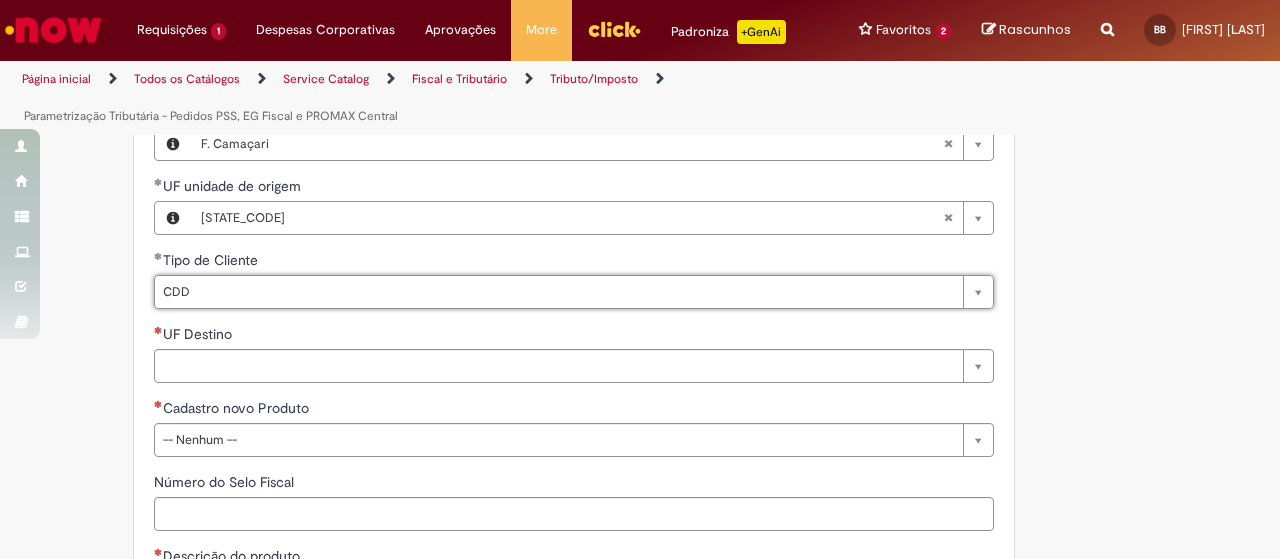 scroll, scrollTop: 1000, scrollLeft: 0, axis: vertical 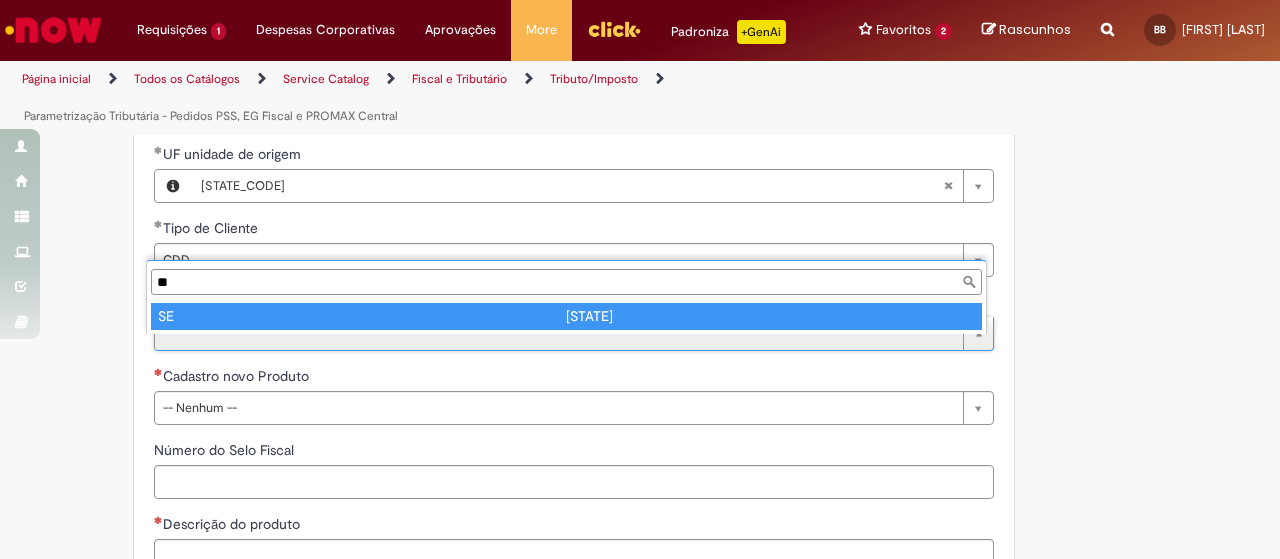 type on "**" 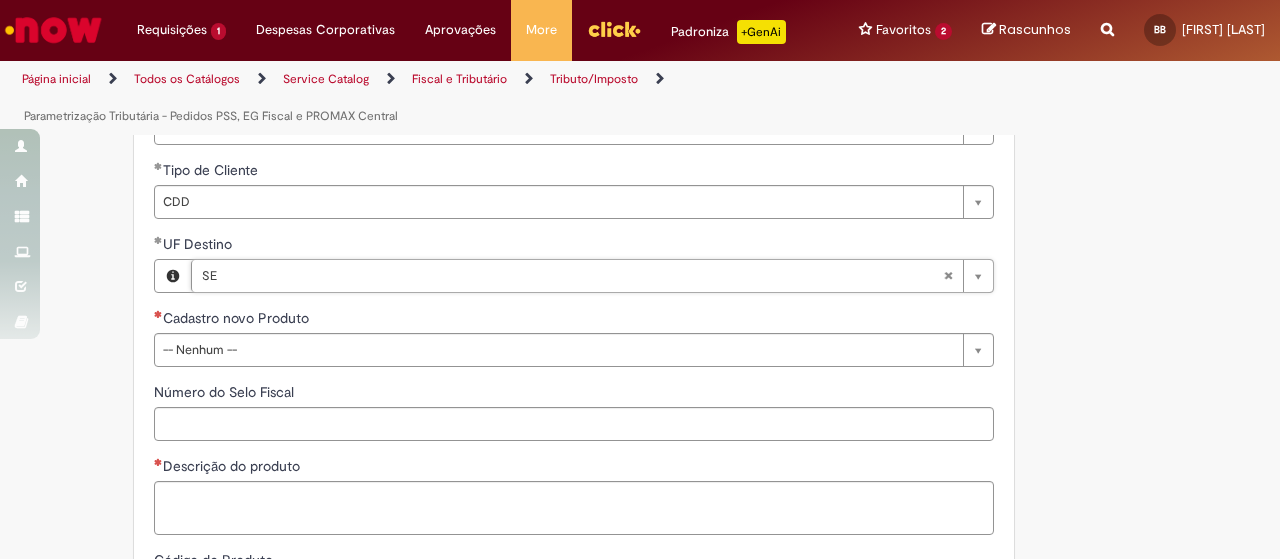 scroll, scrollTop: 1100, scrollLeft: 0, axis: vertical 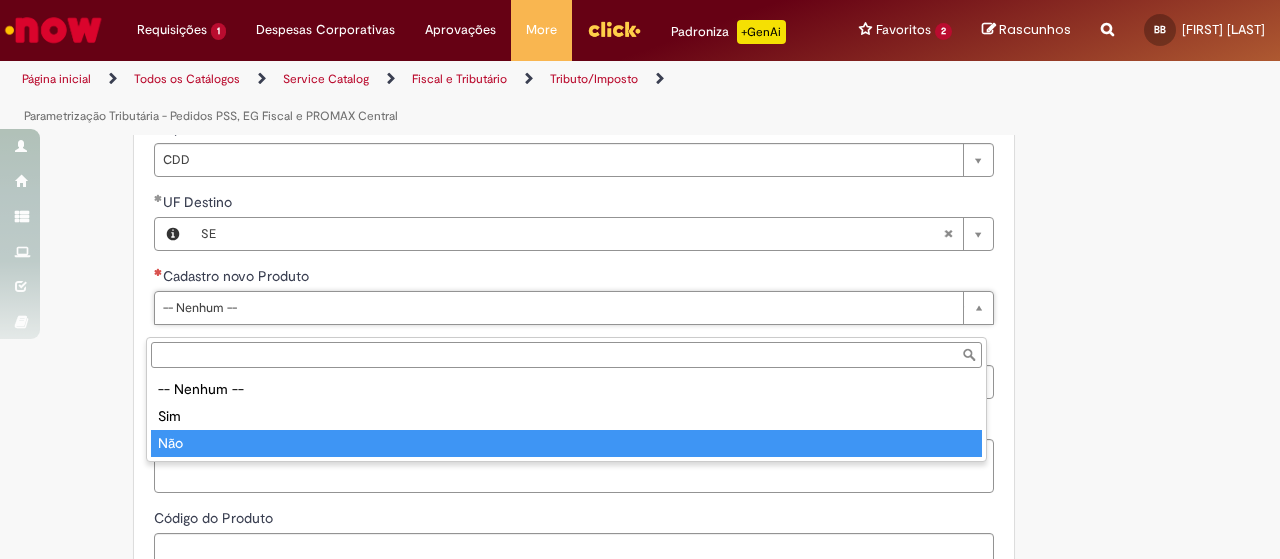 type on "***" 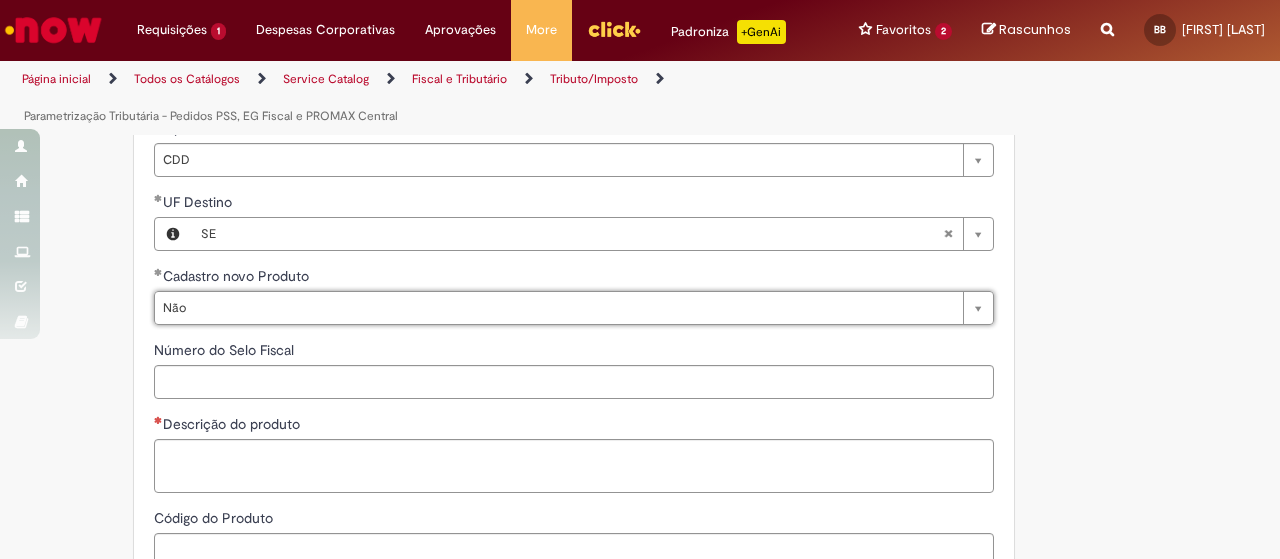 scroll, scrollTop: 1200, scrollLeft: 0, axis: vertical 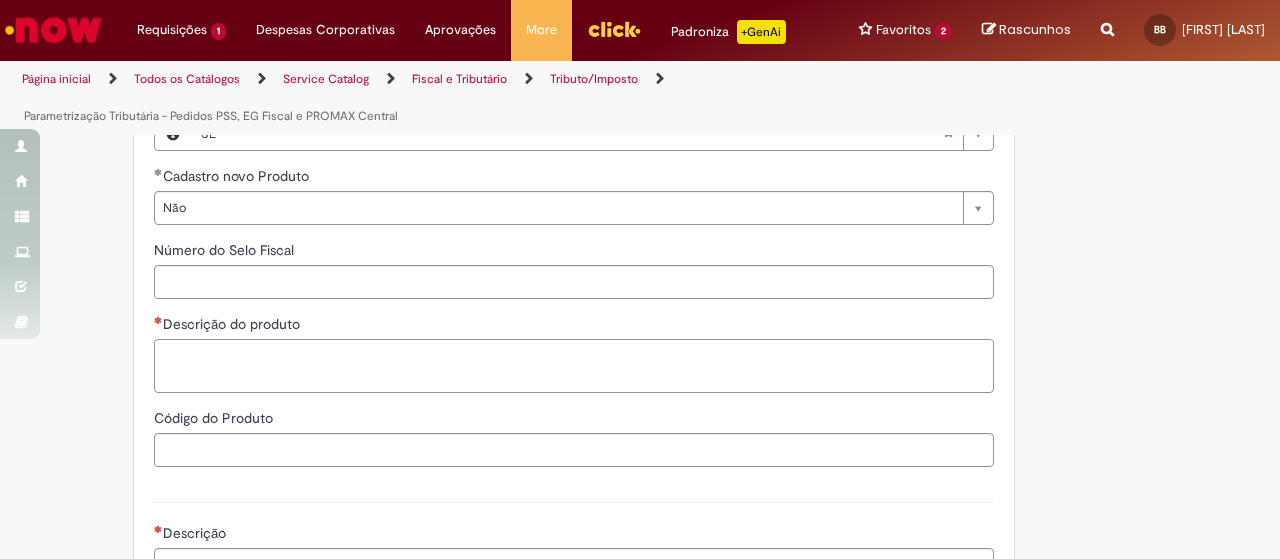 click on "Descrição do produto" at bounding box center [574, 365] 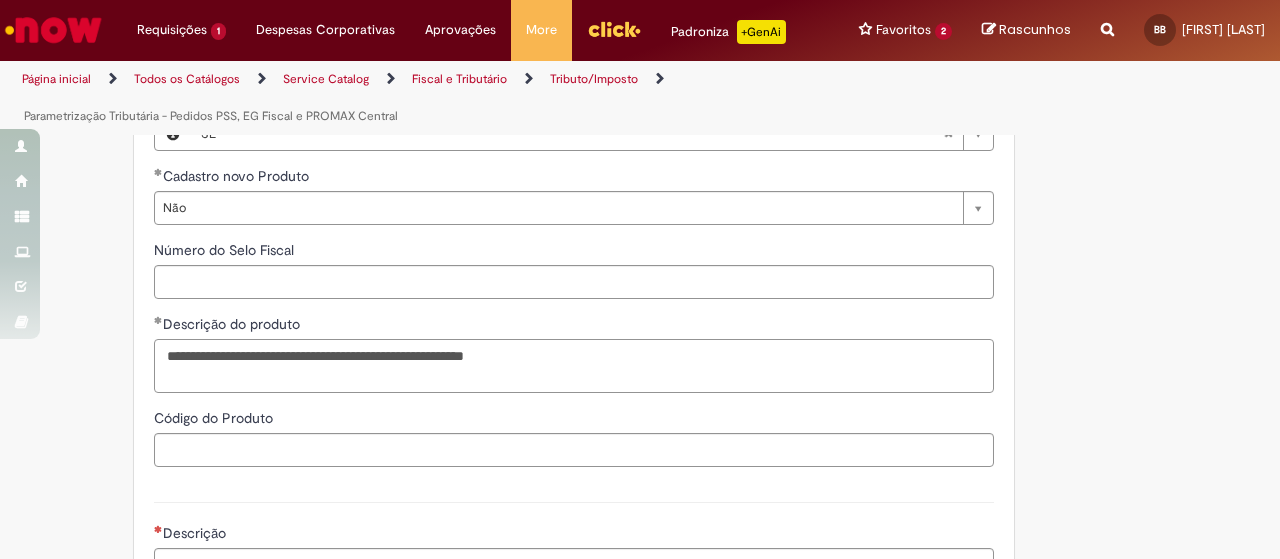click on "**********" at bounding box center (574, 365) 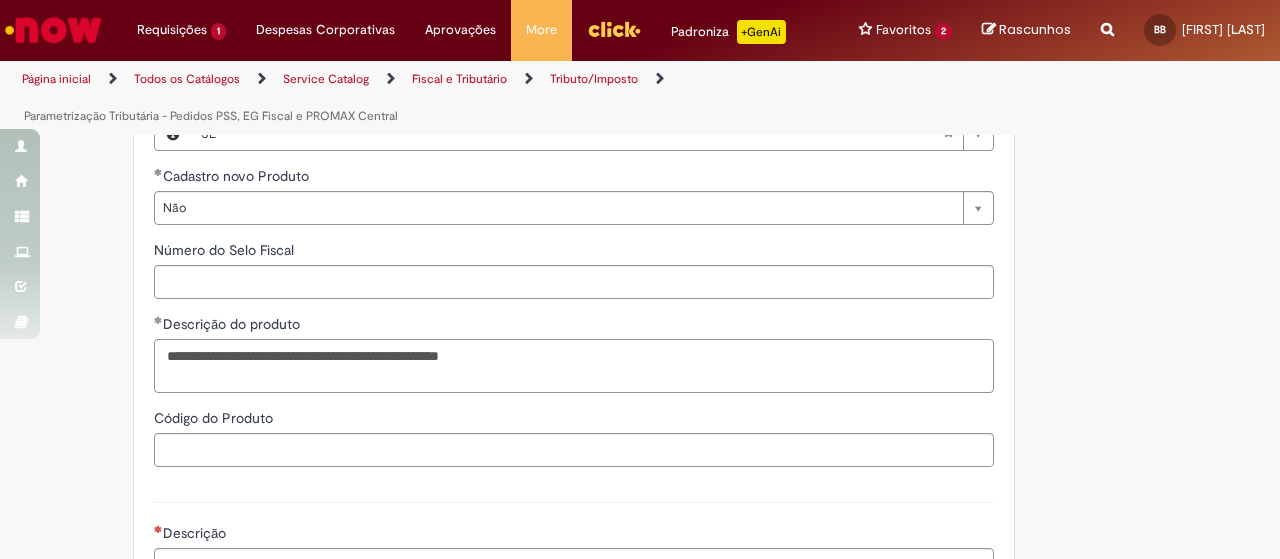 type on "**********" 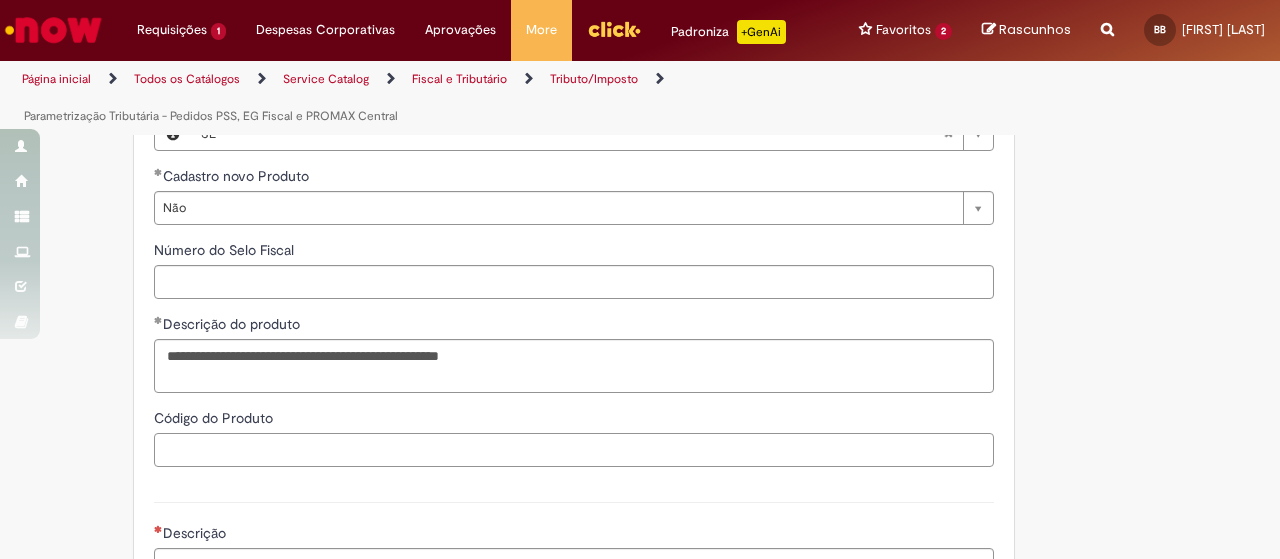 click on "Código do Produto" at bounding box center [574, 450] 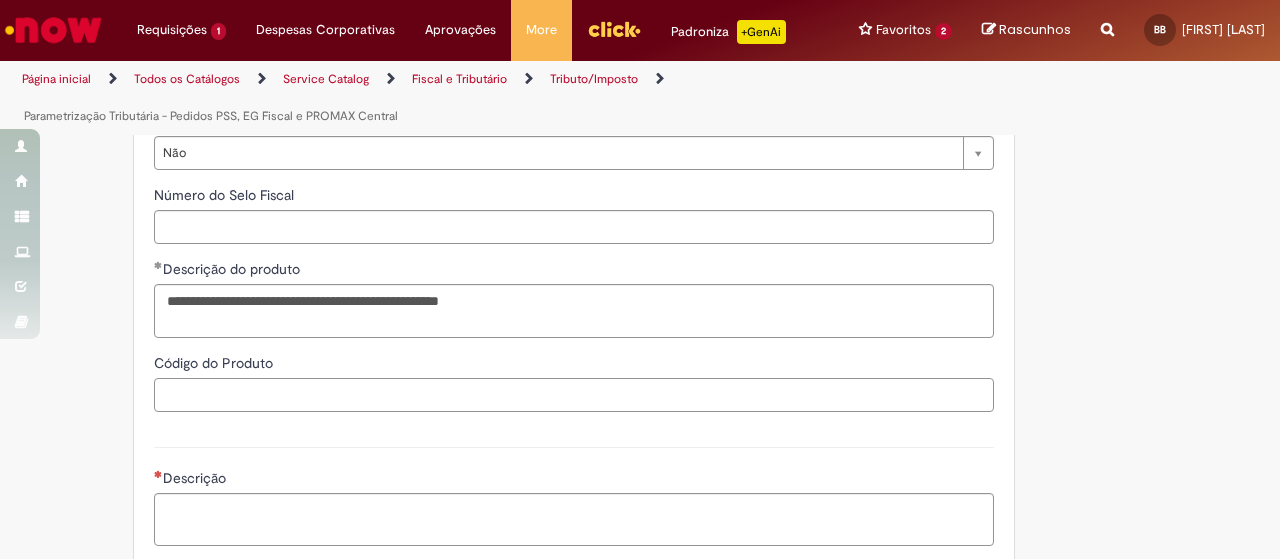 scroll, scrollTop: 1300, scrollLeft: 0, axis: vertical 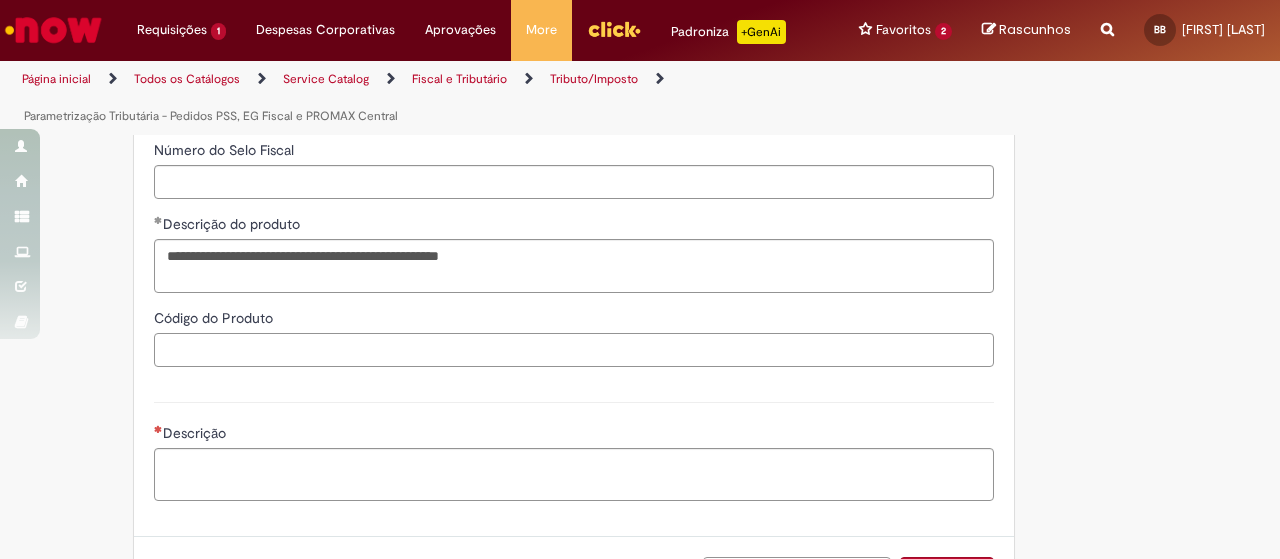 paste on "*****" 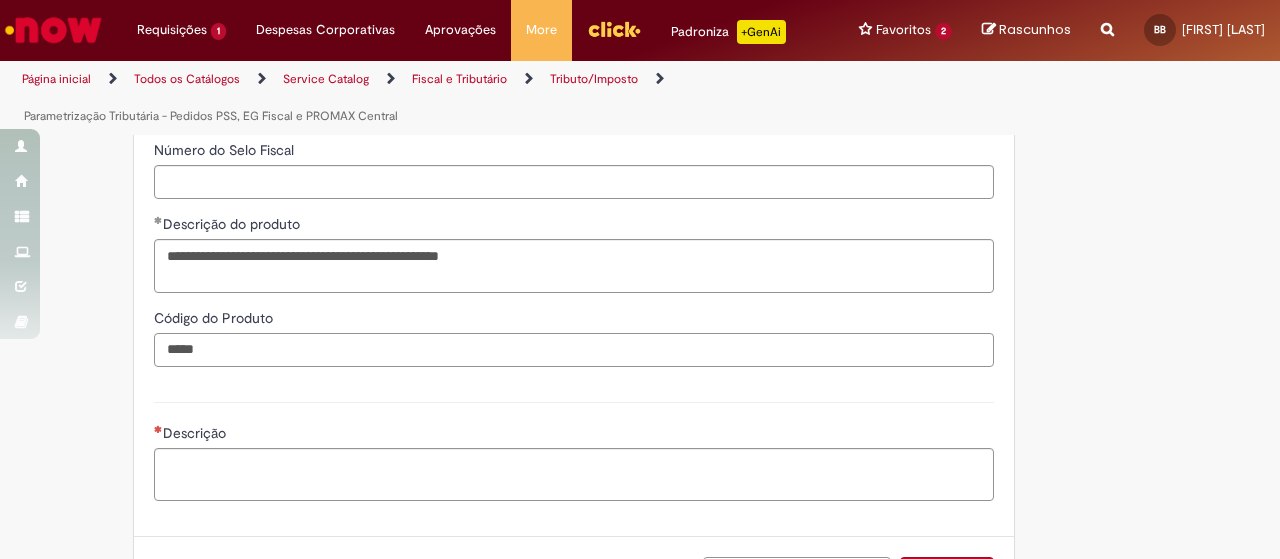 type on "*****" 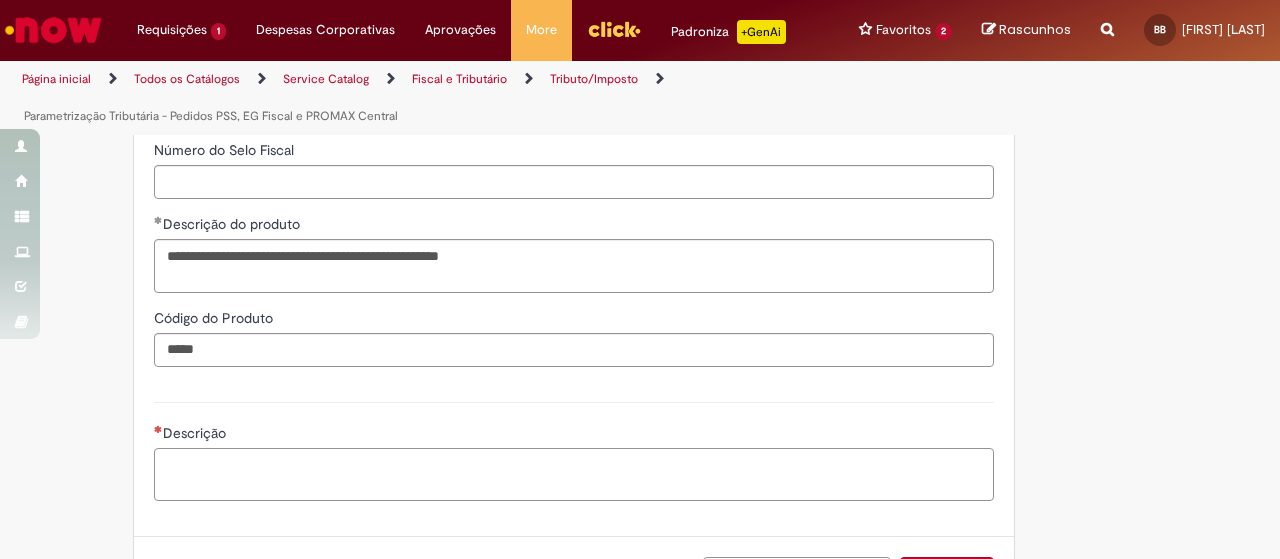 click on "Descrição" at bounding box center (574, 474) 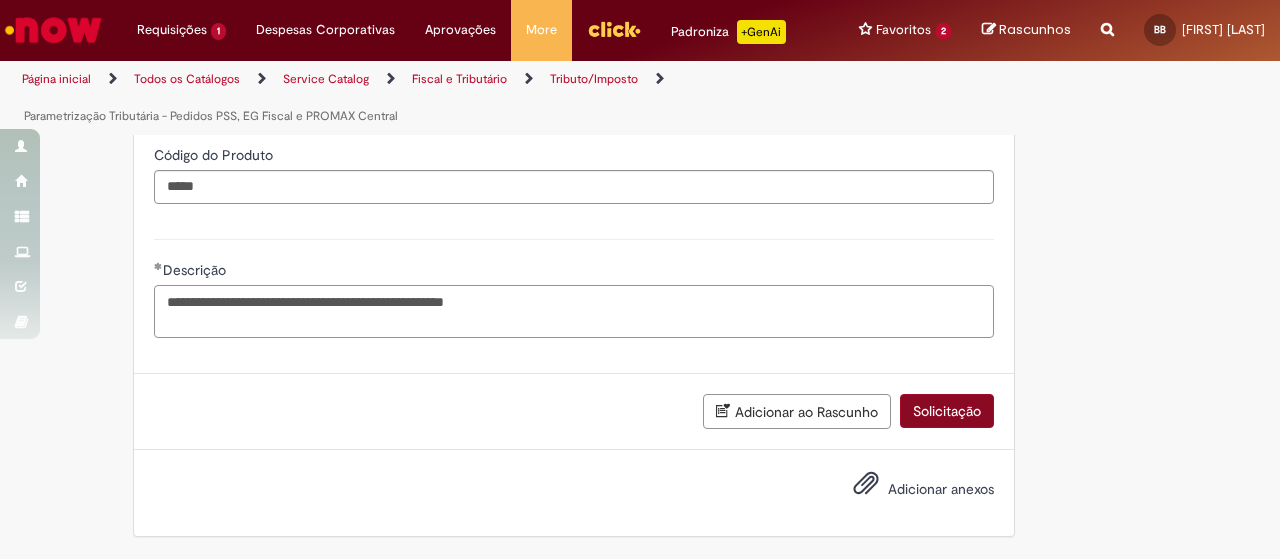 type on "**********" 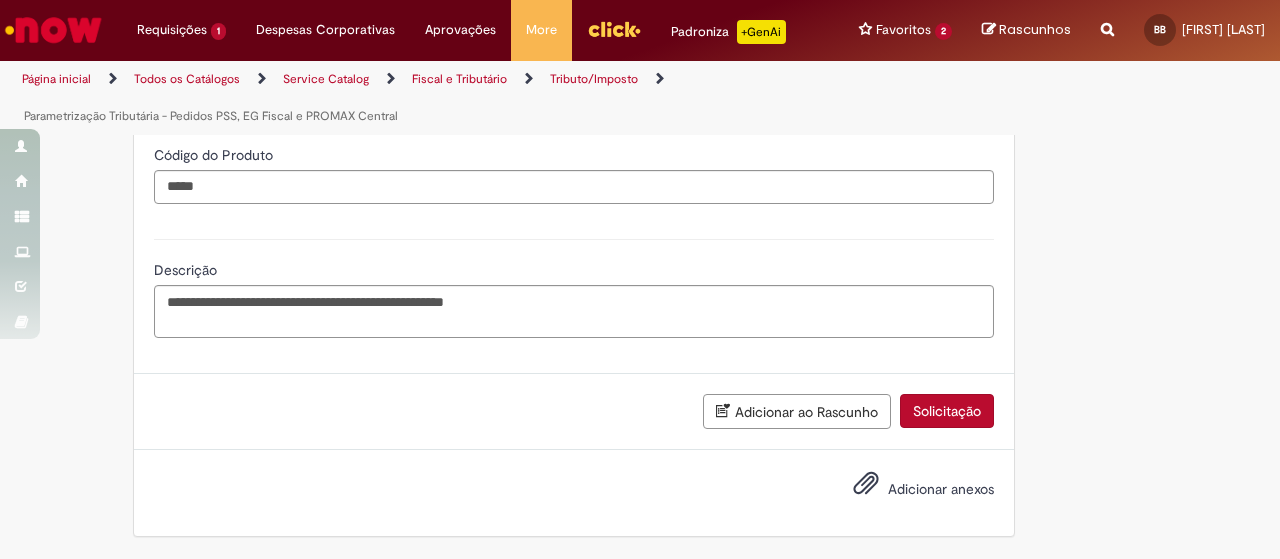 drag, startPoint x: 942, startPoint y: 413, endPoint x: 814, endPoint y: 477, distance: 143.10835 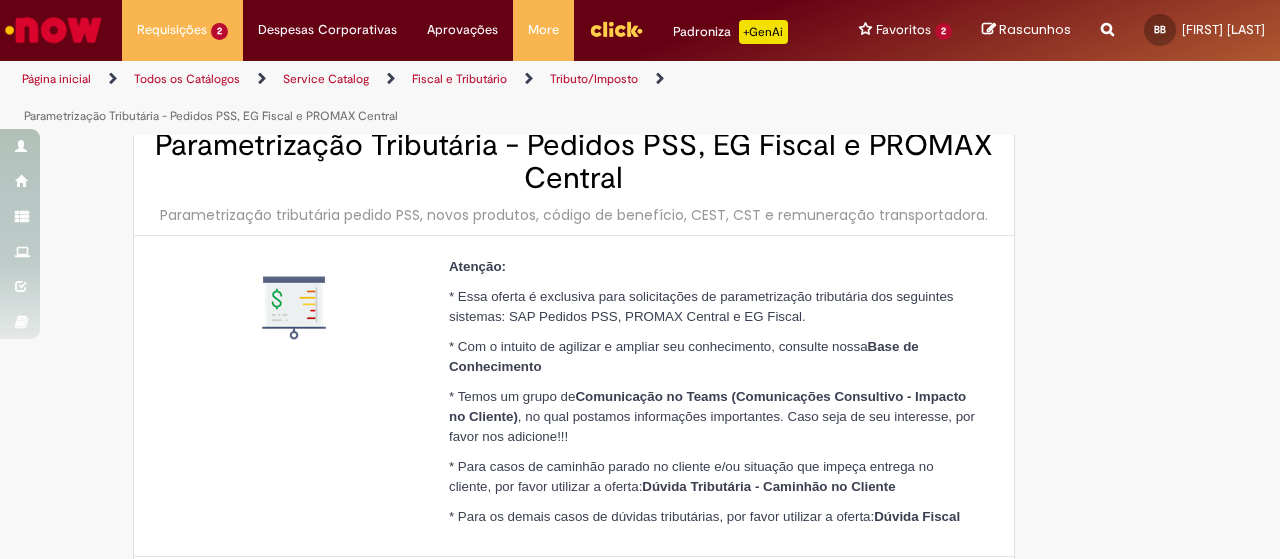 scroll, scrollTop: 0, scrollLeft: 0, axis: both 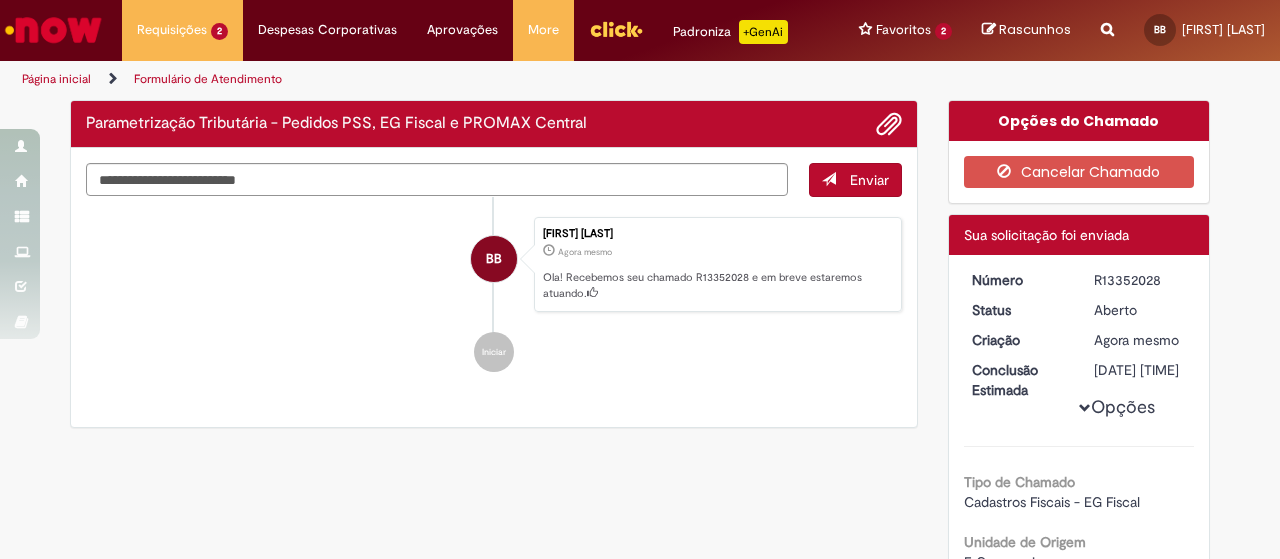 click on "R13352028" at bounding box center [1140, 280] 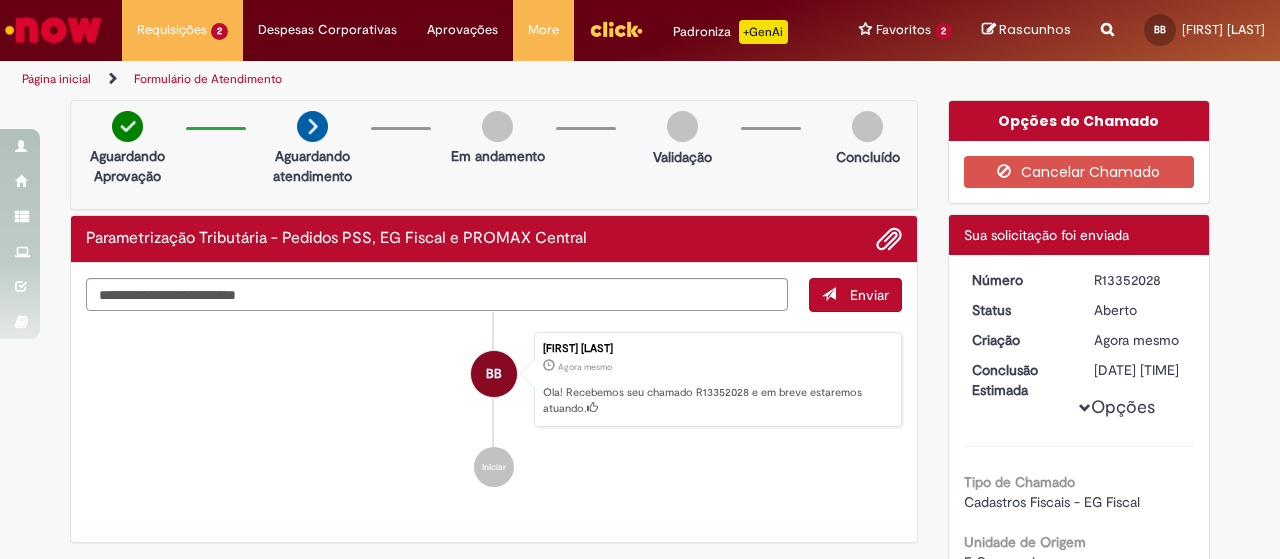 copy on "R13352028" 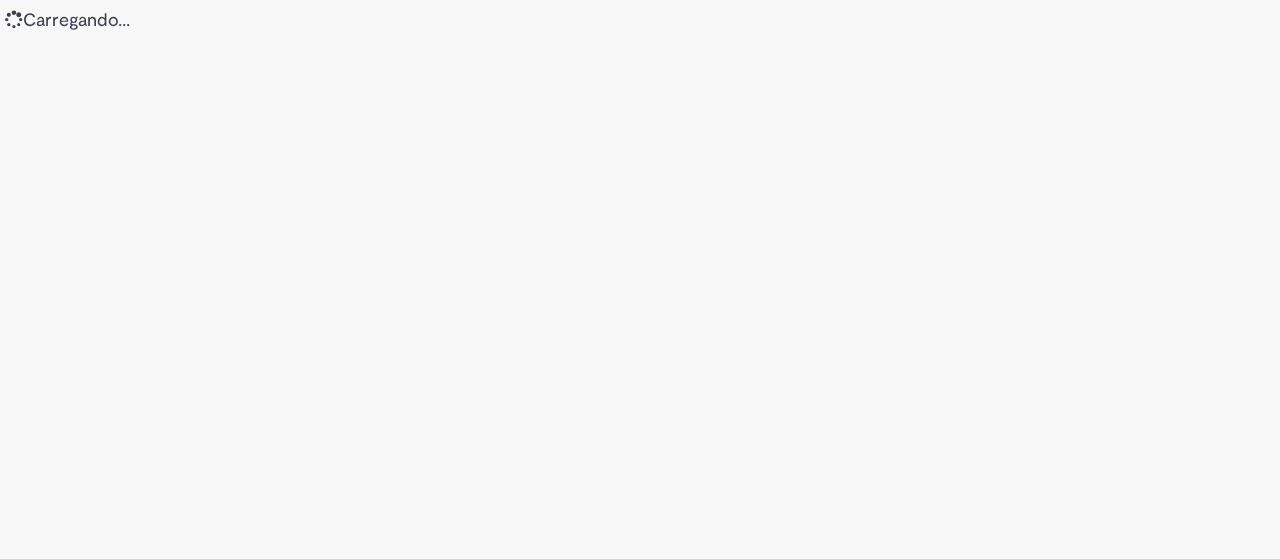 scroll, scrollTop: 0, scrollLeft: 0, axis: both 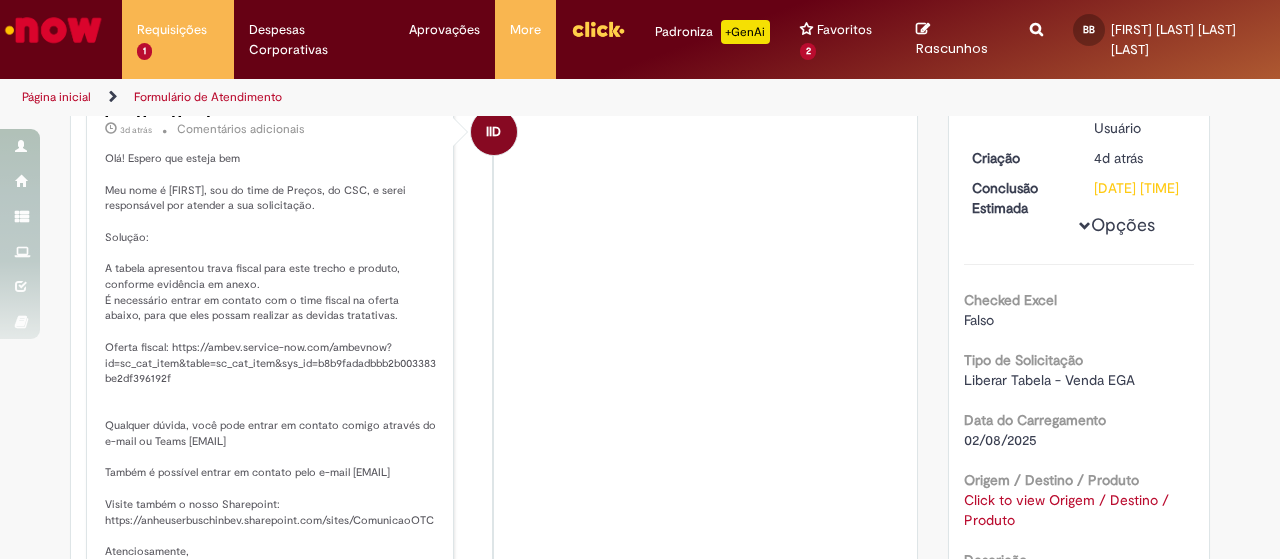 click at bounding box center [1085, 226] 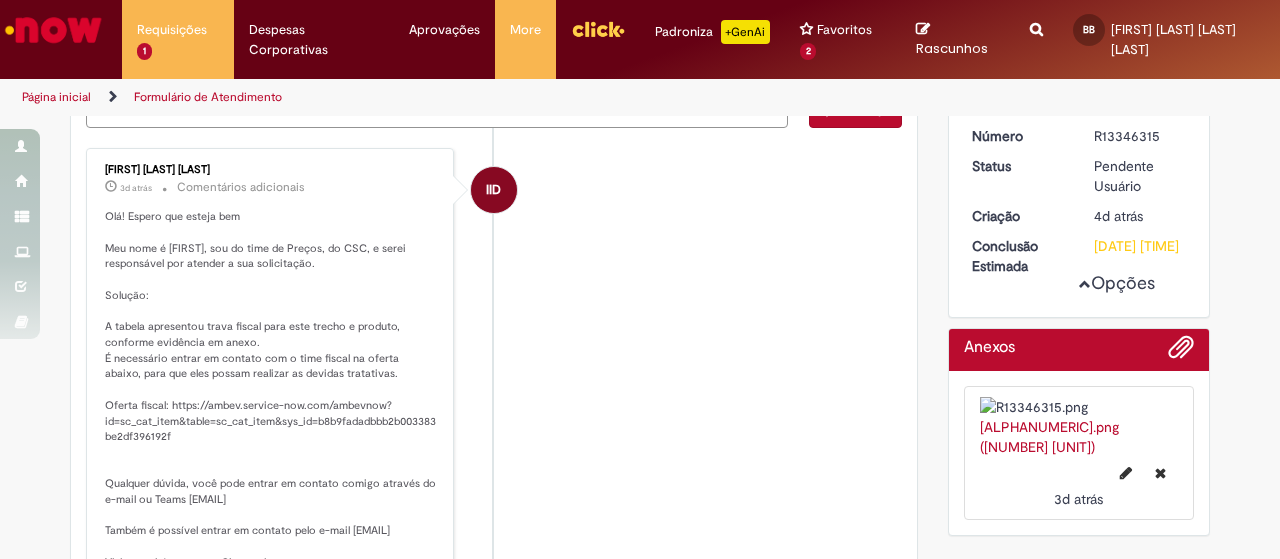 scroll, scrollTop: 200, scrollLeft: 0, axis: vertical 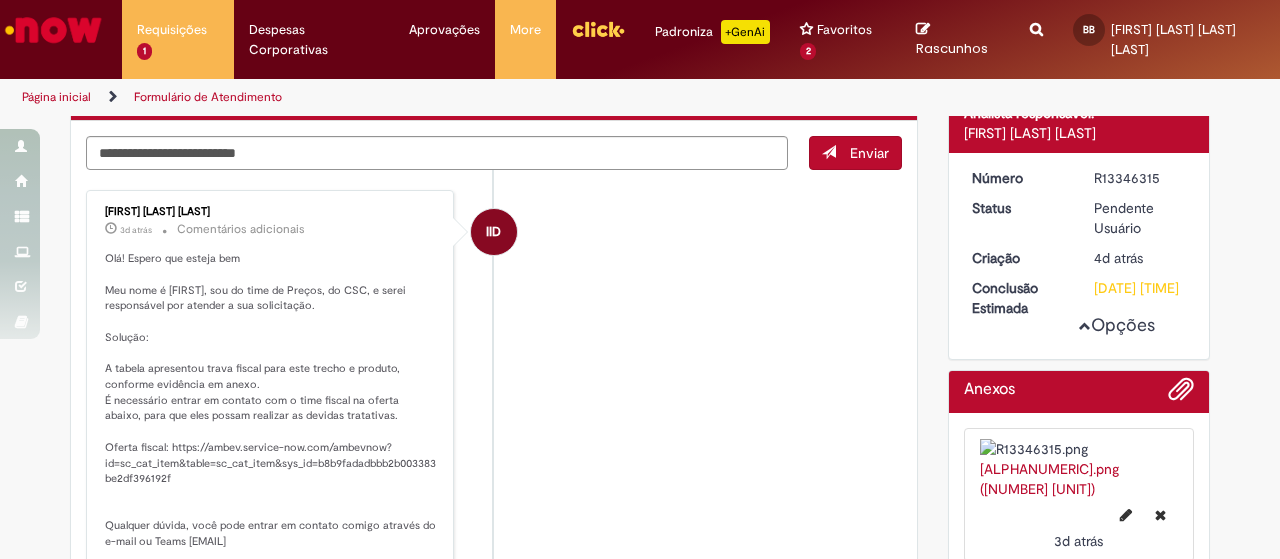 click on "Opções" at bounding box center (0, 0) 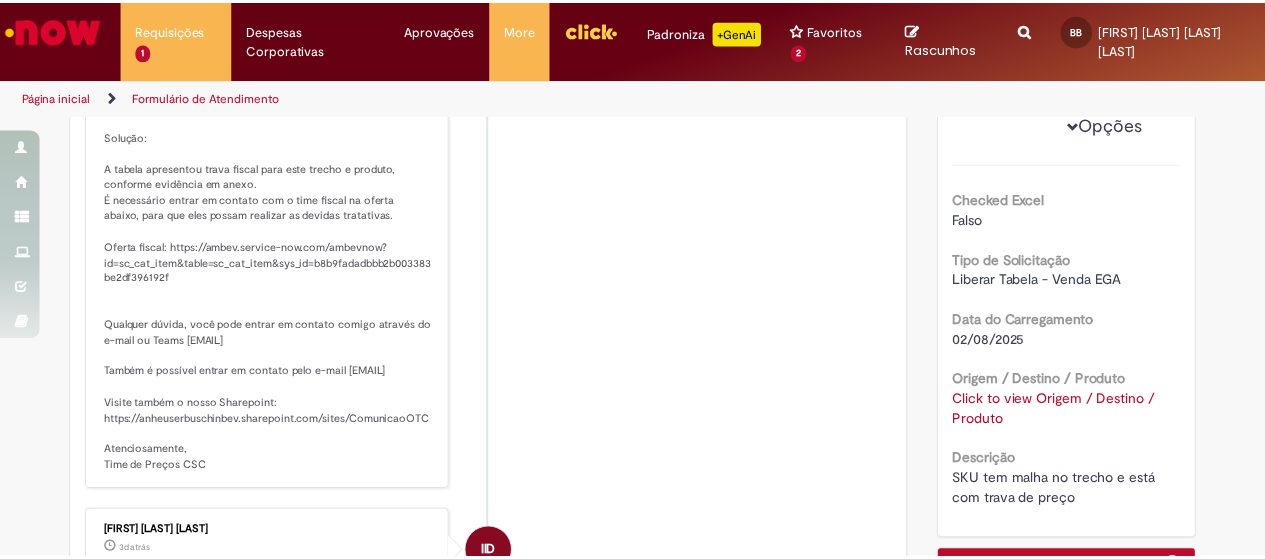 scroll, scrollTop: 500, scrollLeft: 0, axis: vertical 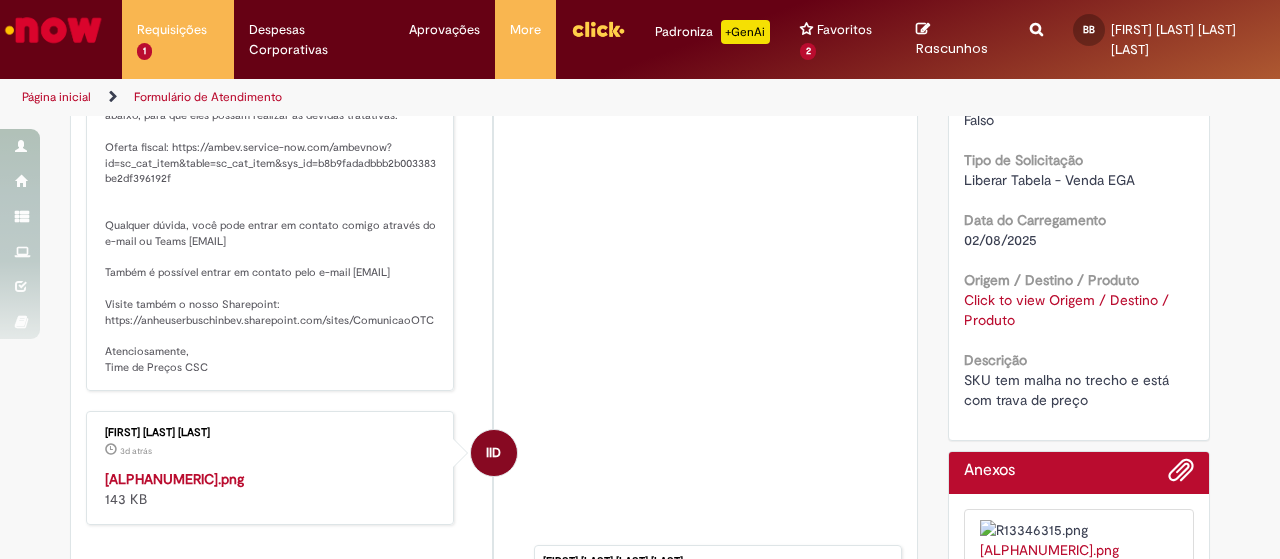click on "Click to view Origem / Destino / Produto" at bounding box center (1066, 310) 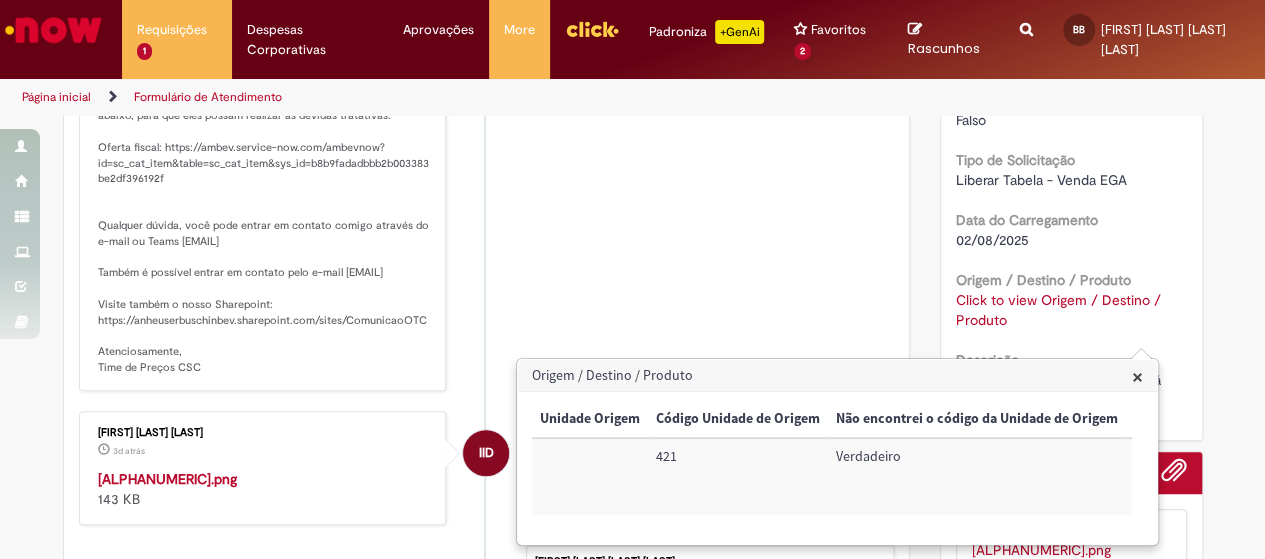 scroll, scrollTop: 1, scrollLeft: 0, axis: vertical 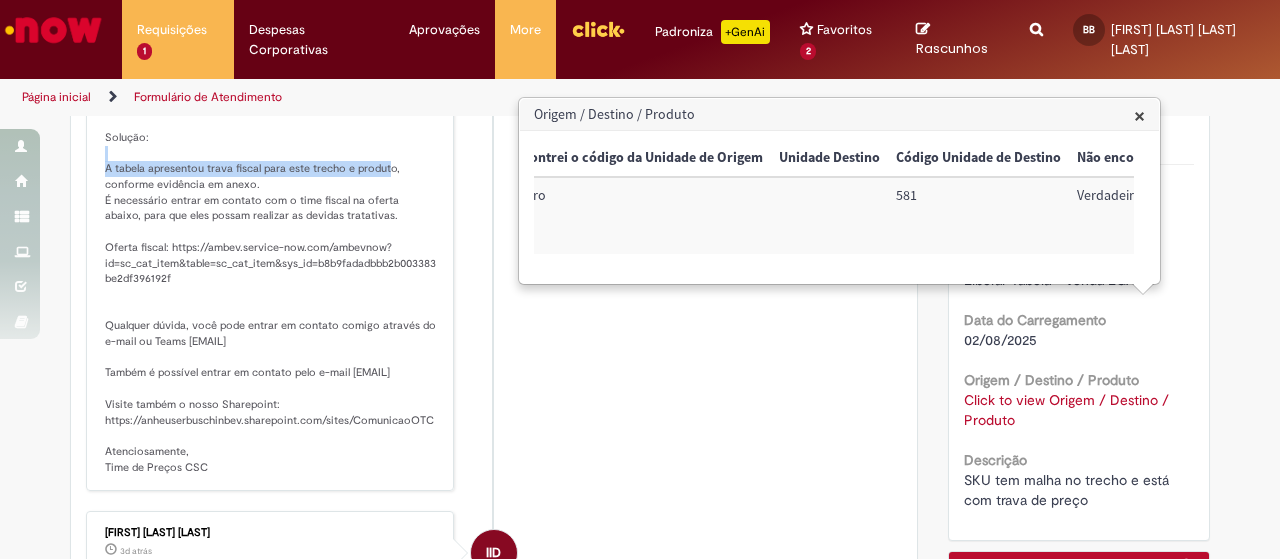drag, startPoint x: 93, startPoint y: 163, endPoint x: 384, endPoint y: 165, distance: 291.00687 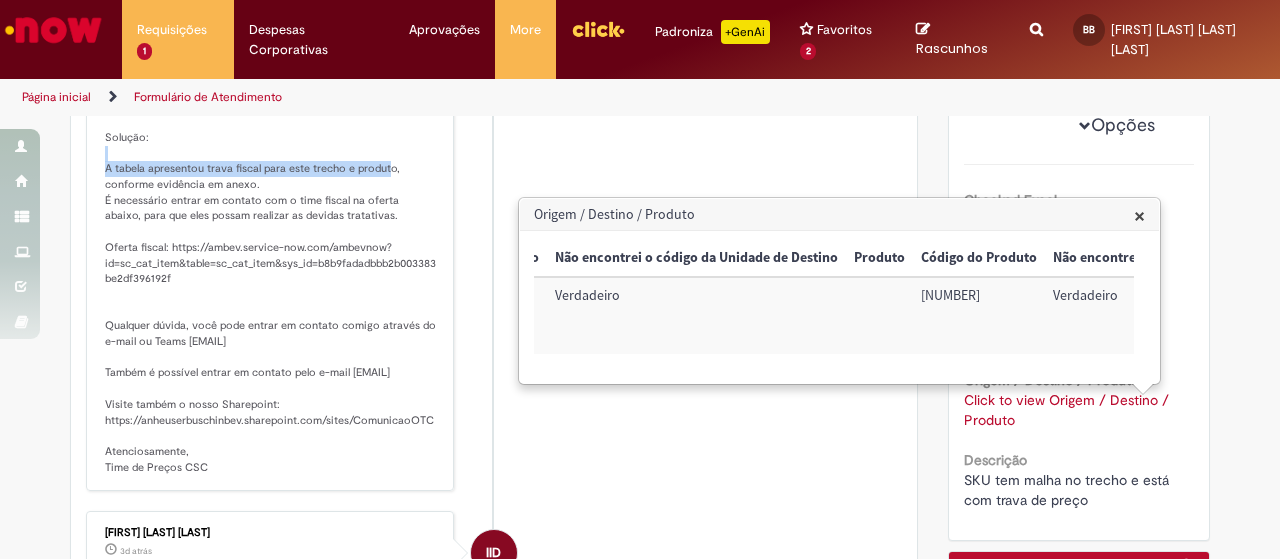 scroll, scrollTop: 0, scrollLeft: 1056, axis: horizontal 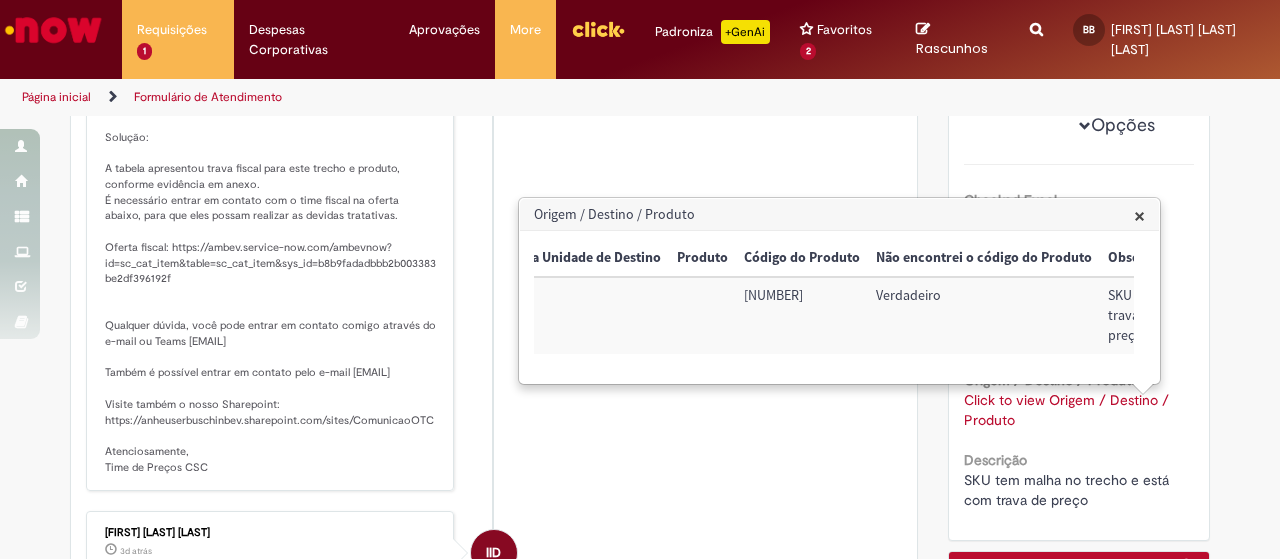 click on "86816" at bounding box center (802, 315) 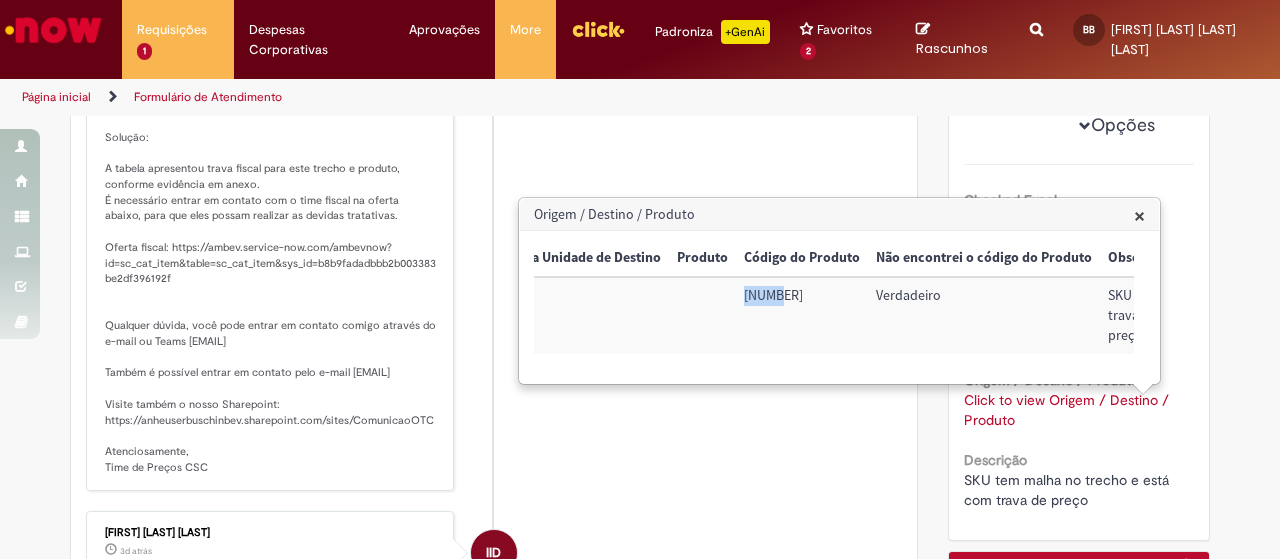 click on "86816" at bounding box center (802, 315) 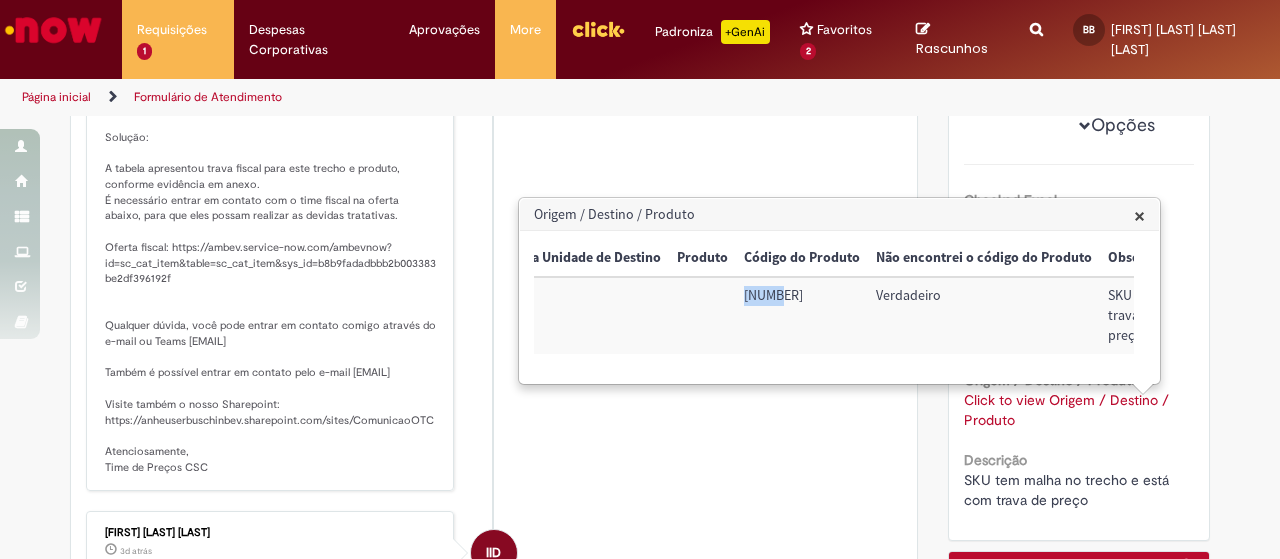 copy on "86816" 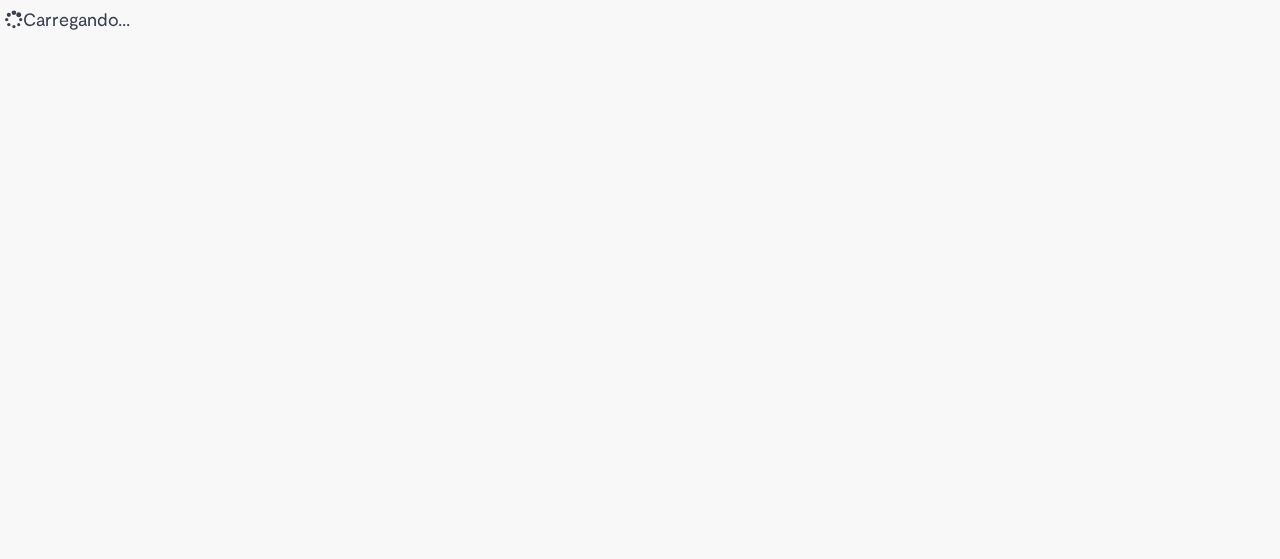 scroll, scrollTop: 0, scrollLeft: 0, axis: both 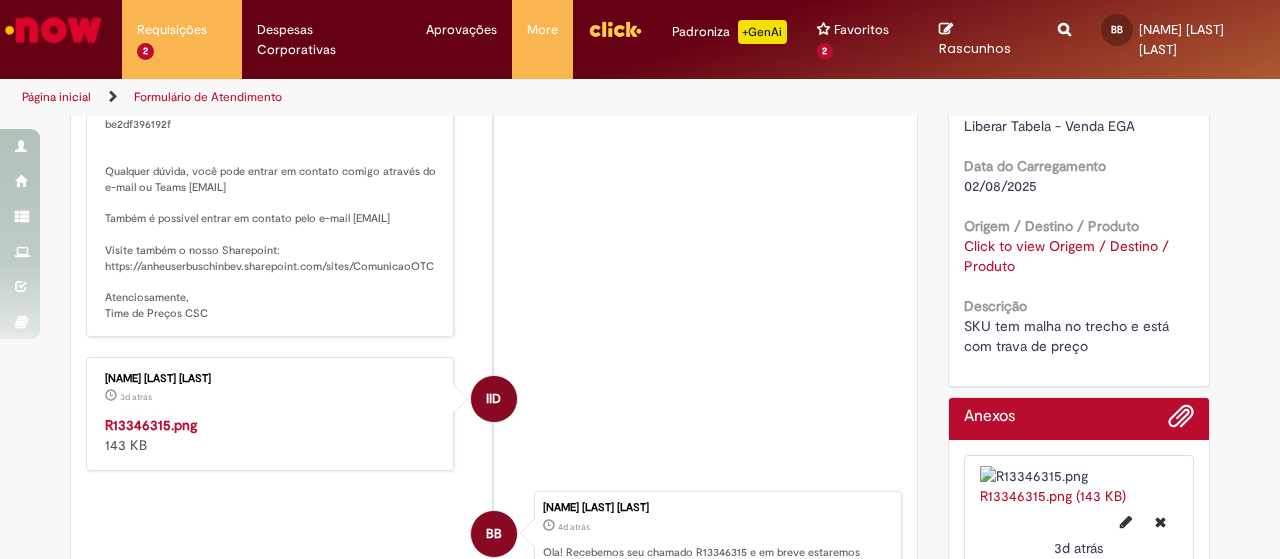 click on "Click to view Origem / Destino / Produto" at bounding box center (1066, 256) 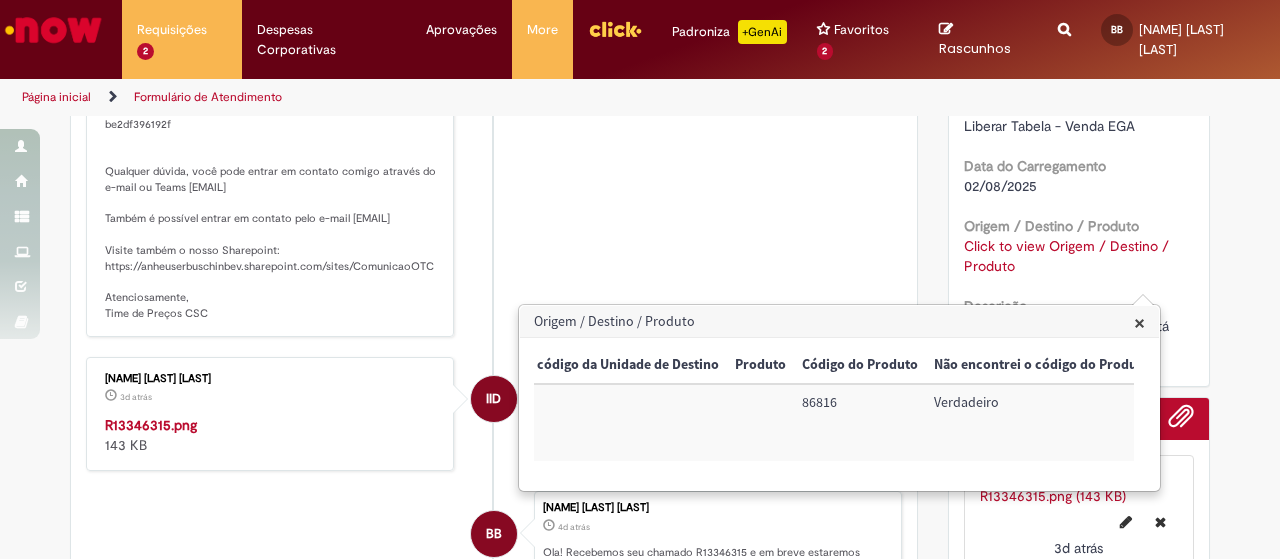 scroll, scrollTop: 0, scrollLeft: 1107, axis: horizontal 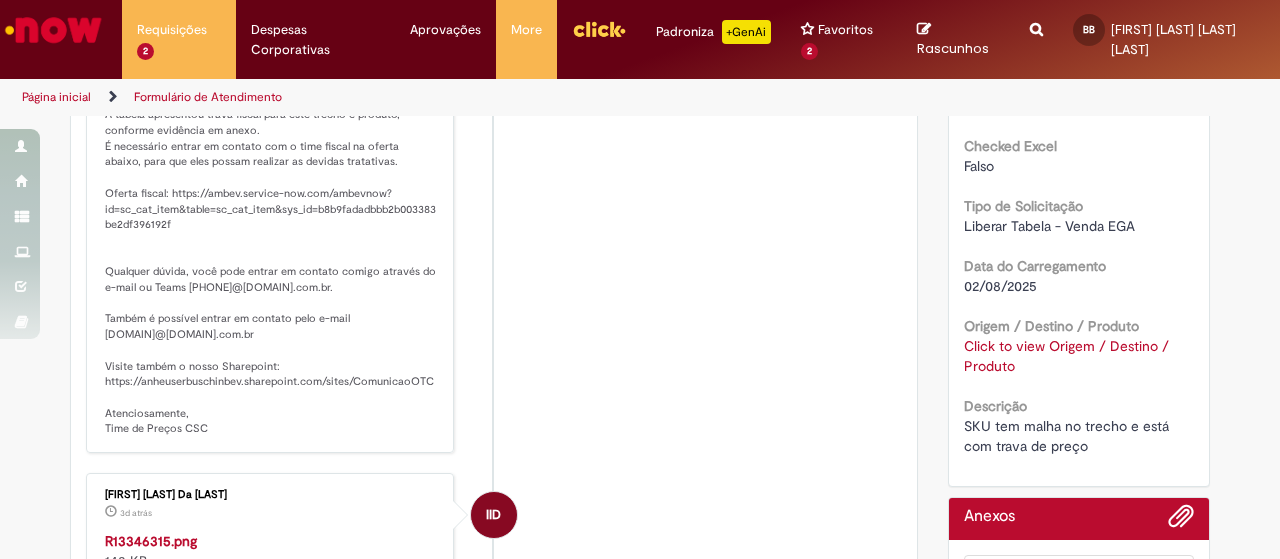 click on "Click to view Origem / Destino / Produto" at bounding box center [1066, 356] 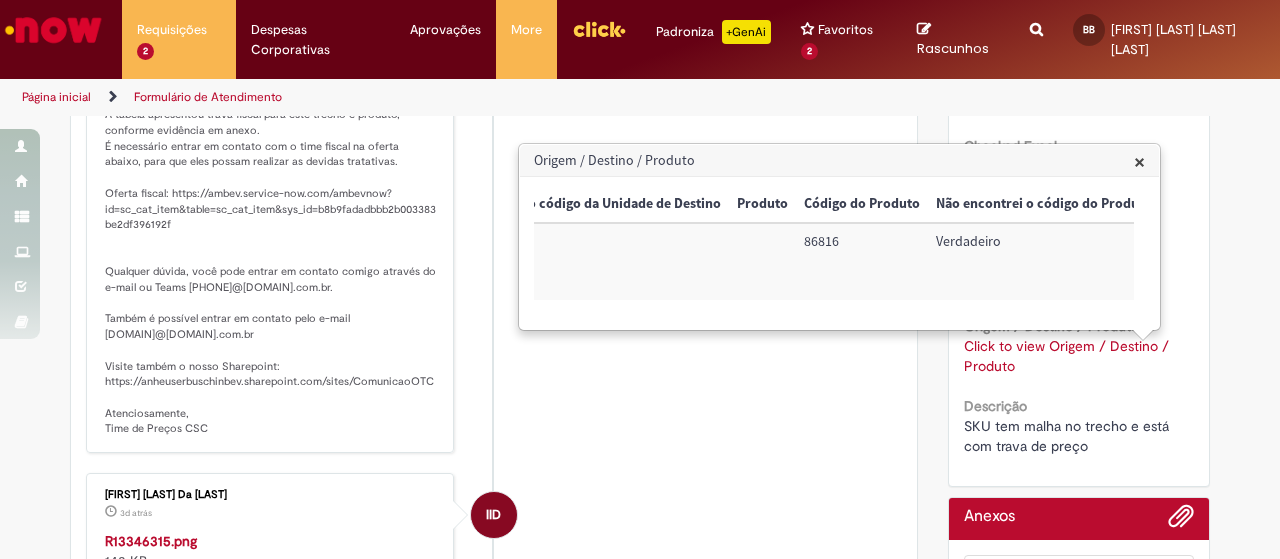 scroll, scrollTop: 0, scrollLeft: 1018, axis: horizontal 